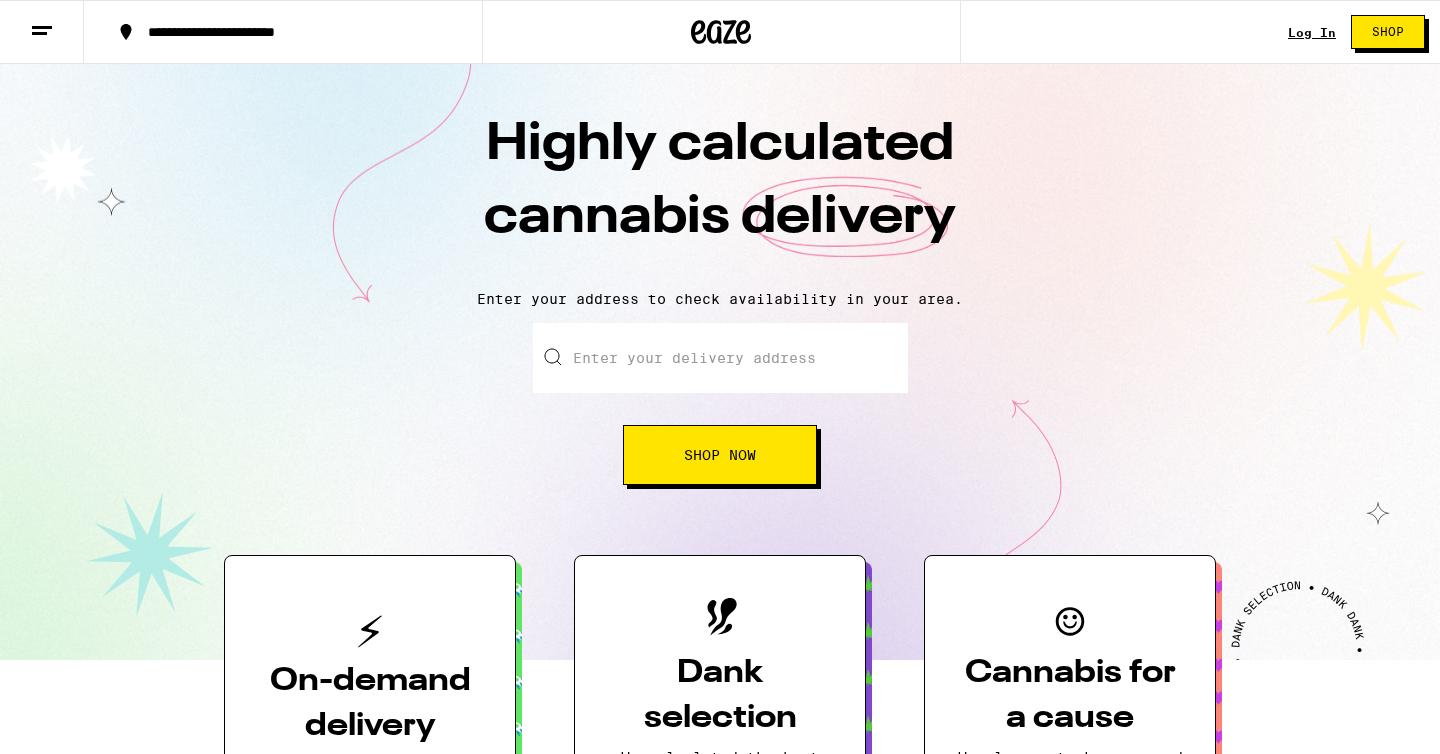 scroll, scrollTop: 0, scrollLeft: 0, axis: both 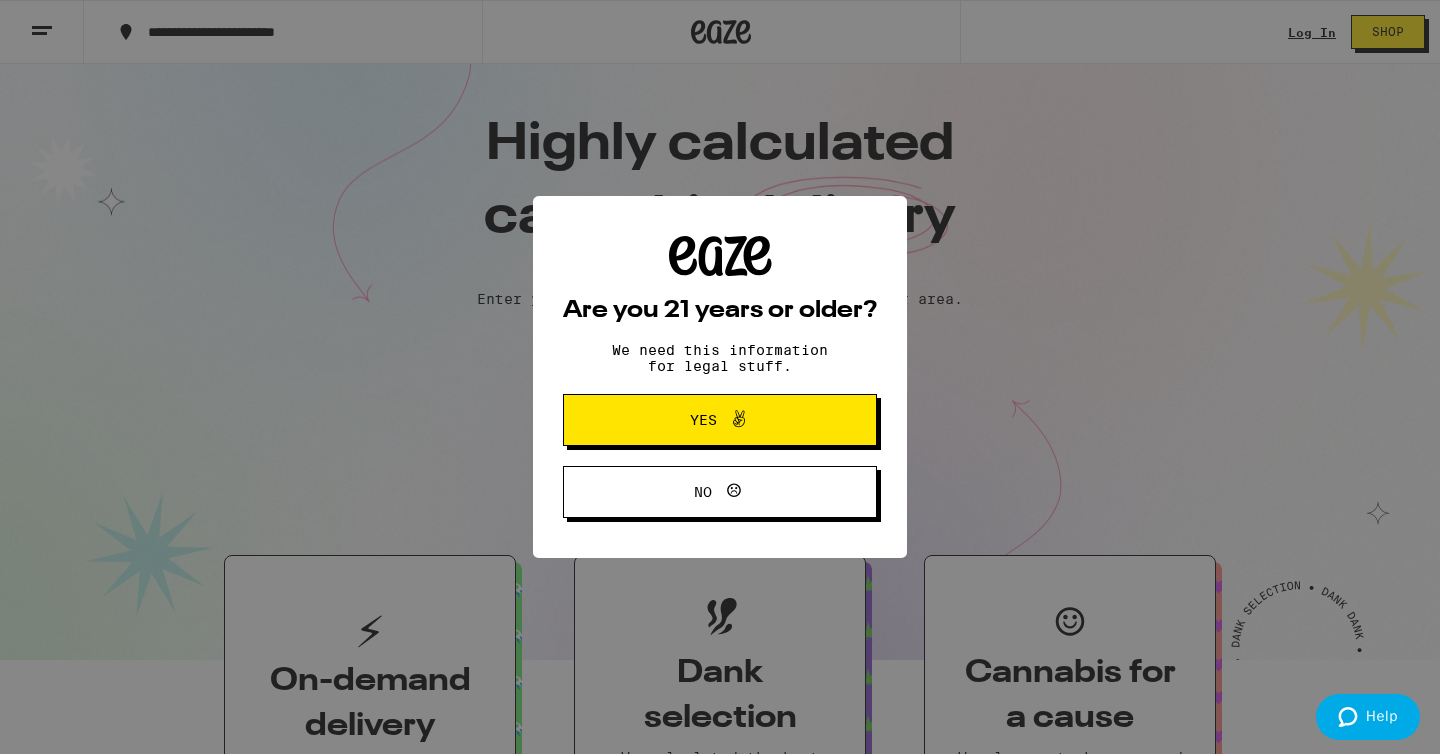 click on "Yes" at bounding box center [720, 420] 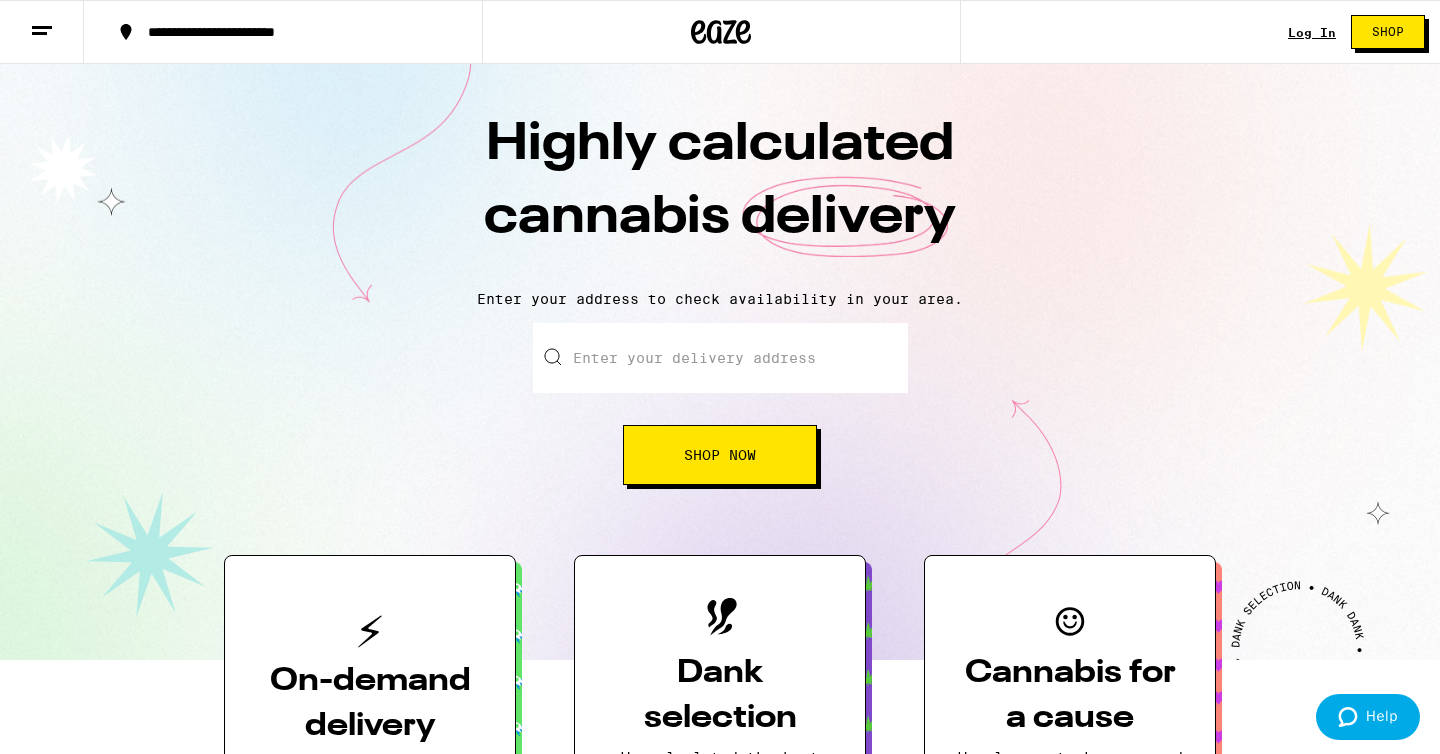 click on "Log In" at bounding box center [1312, 32] 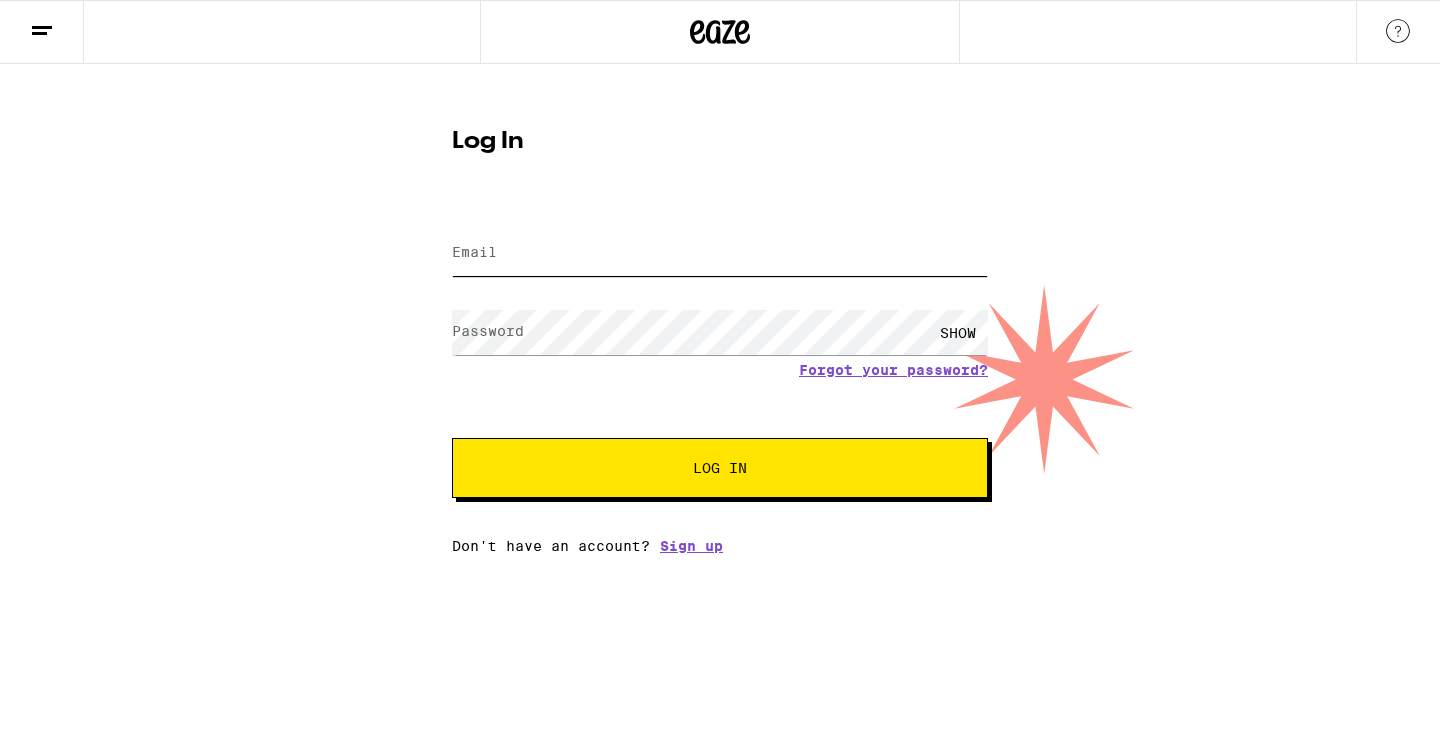 click on "Email" at bounding box center [720, 253] 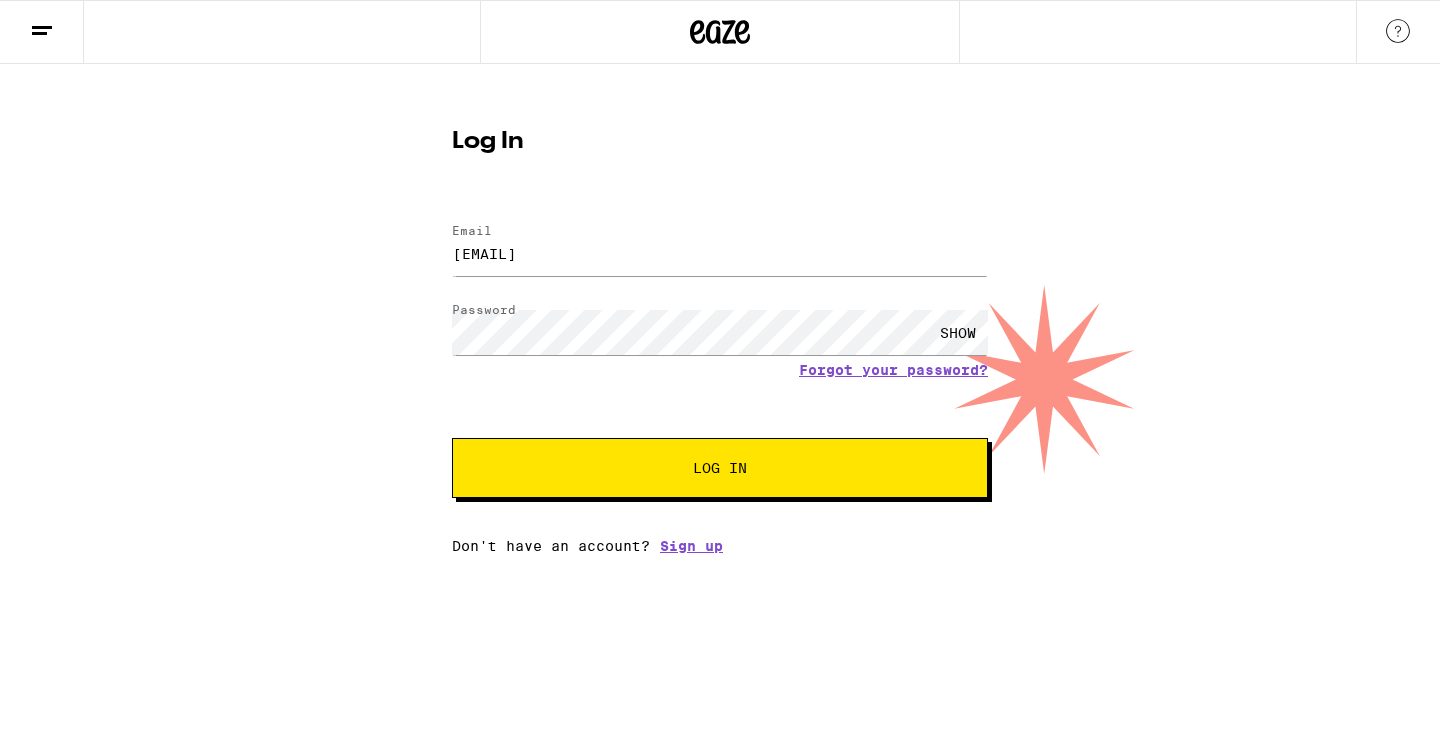 click on "Log In" at bounding box center (720, 468) 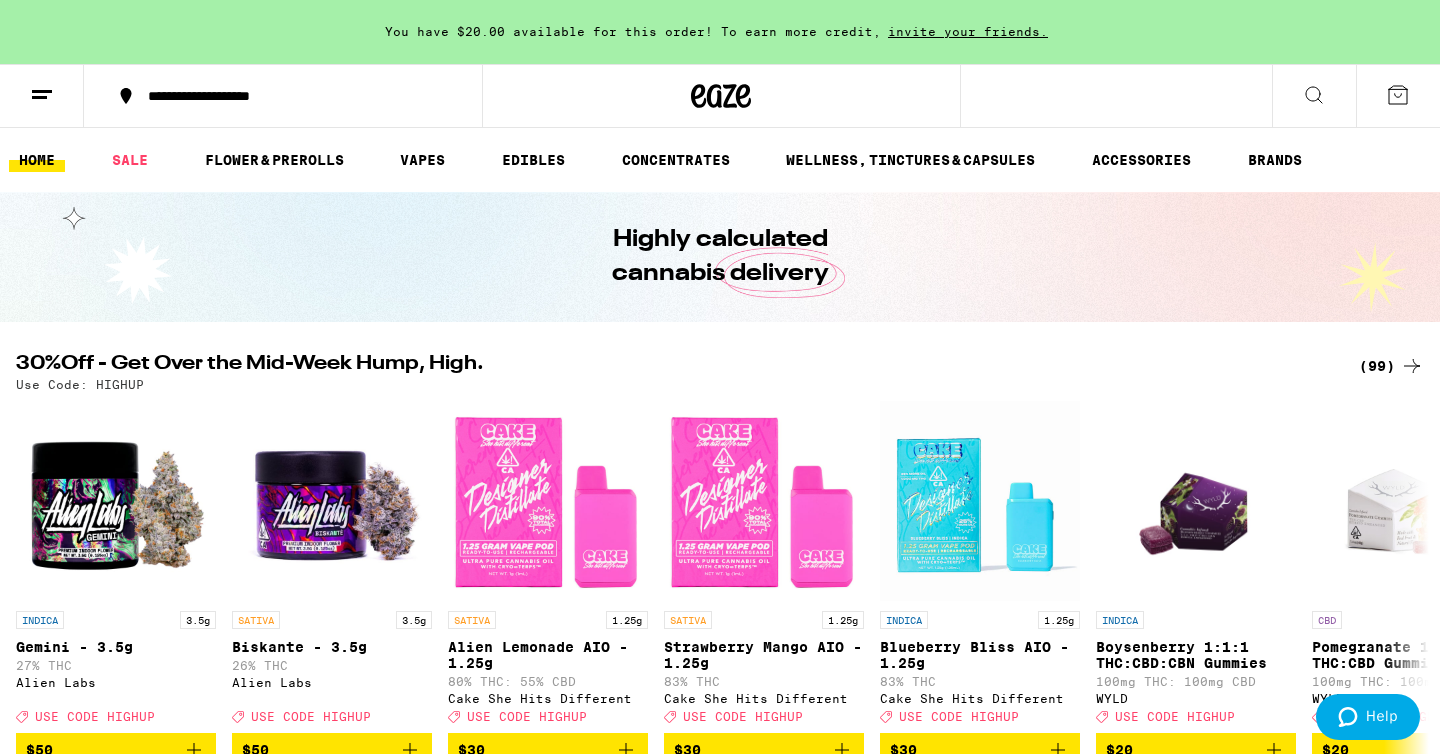 click on "invite your friends." at bounding box center [968, 31] 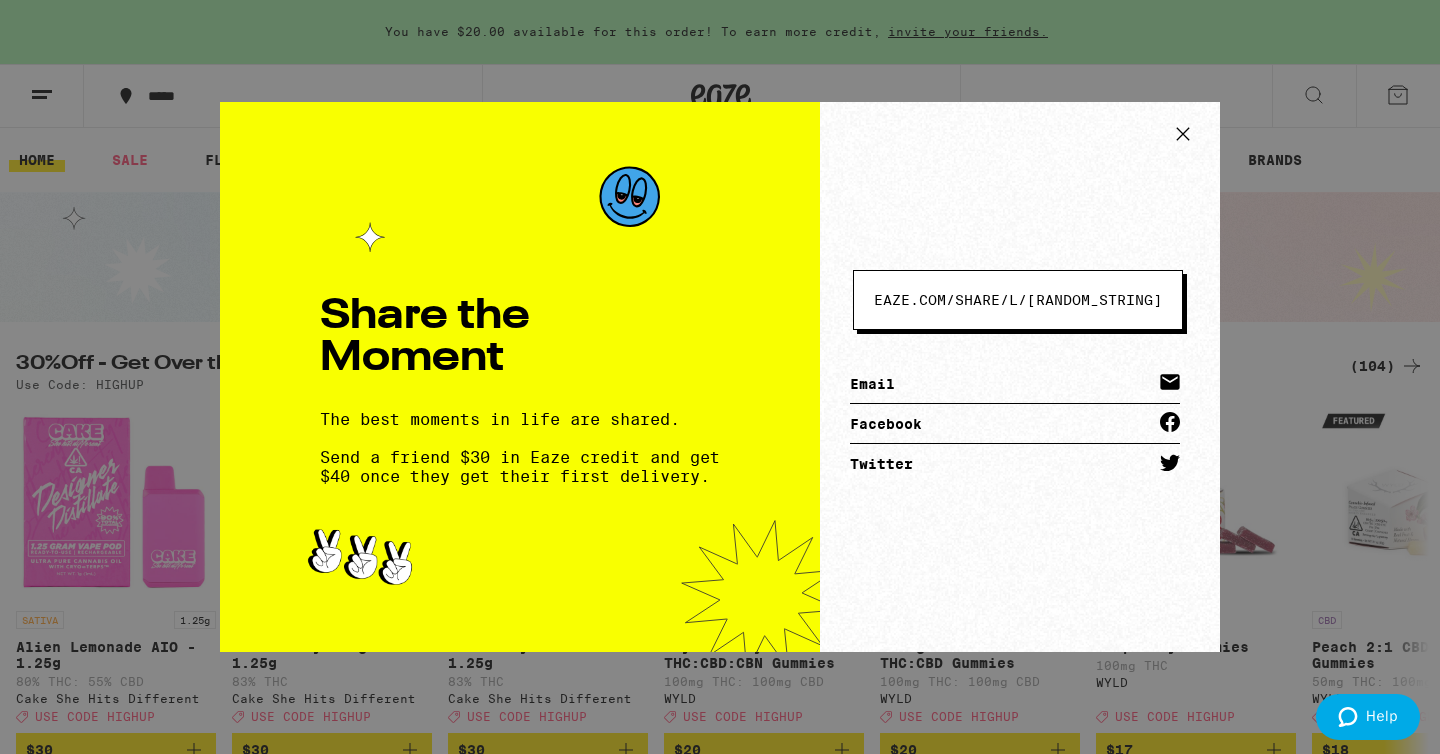 scroll, scrollTop: 0, scrollLeft: 0, axis: both 